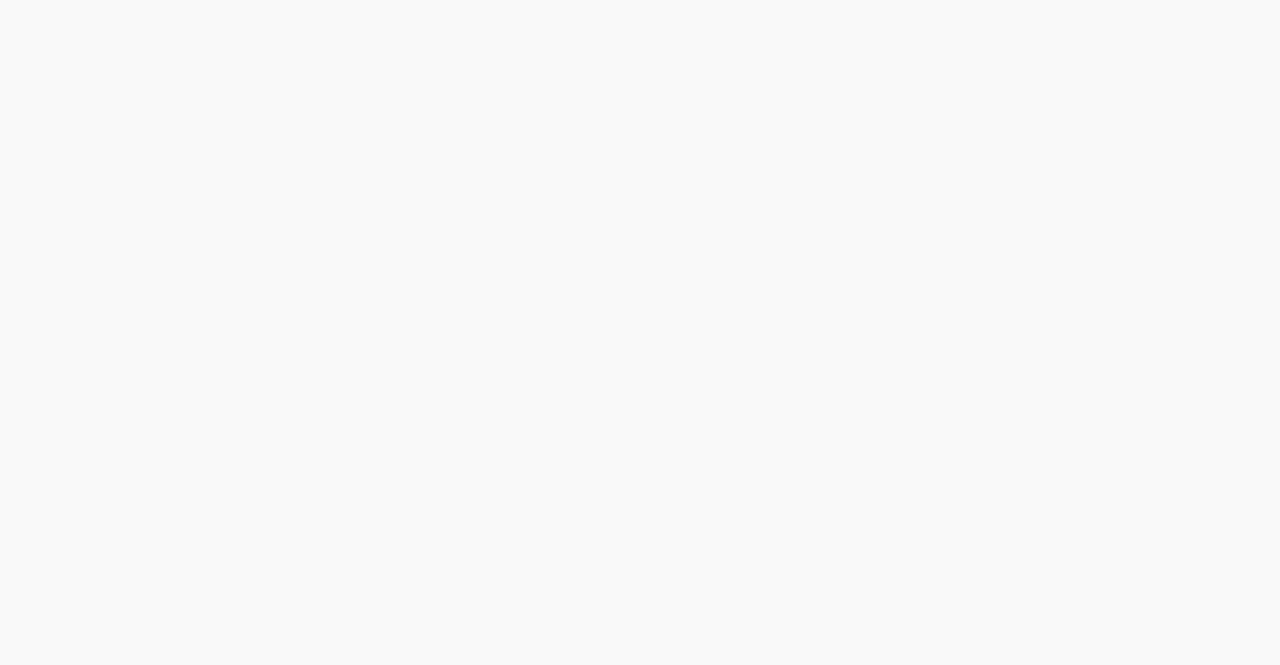 scroll, scrollTop: 0, scrollLeft: 0, axis: both 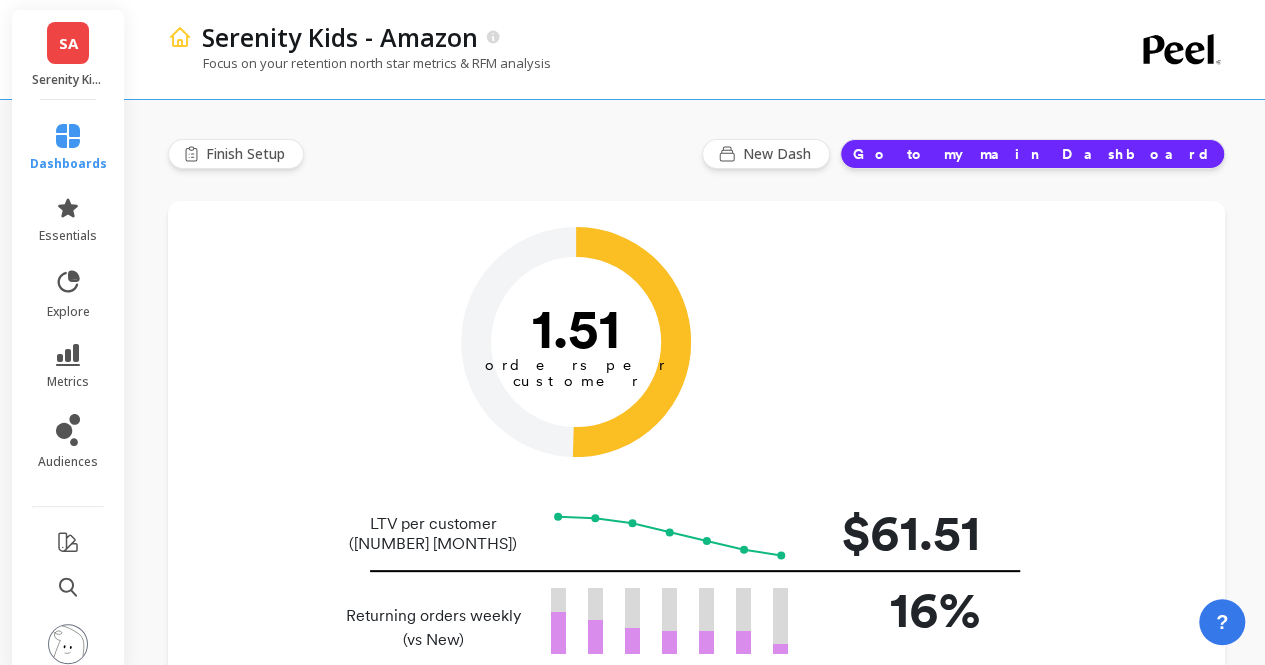click on "SA" at bounding box center [68, 43] 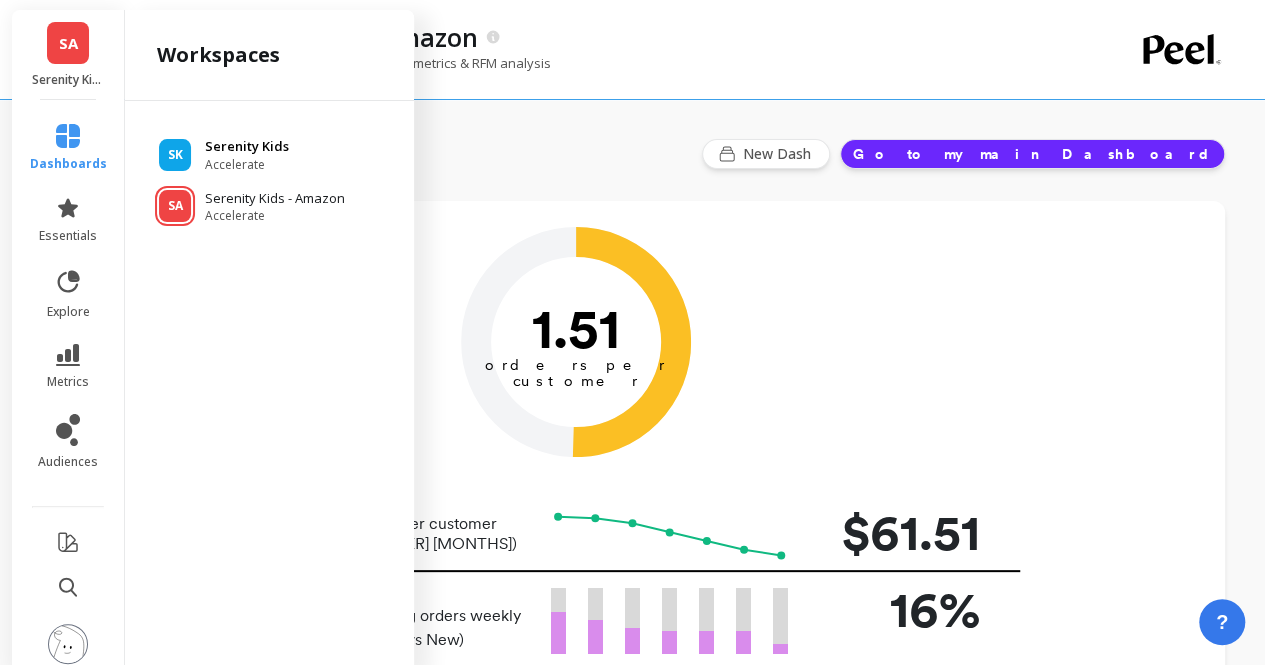 click on "Serenity Kids" at bounding box center [247, 147] 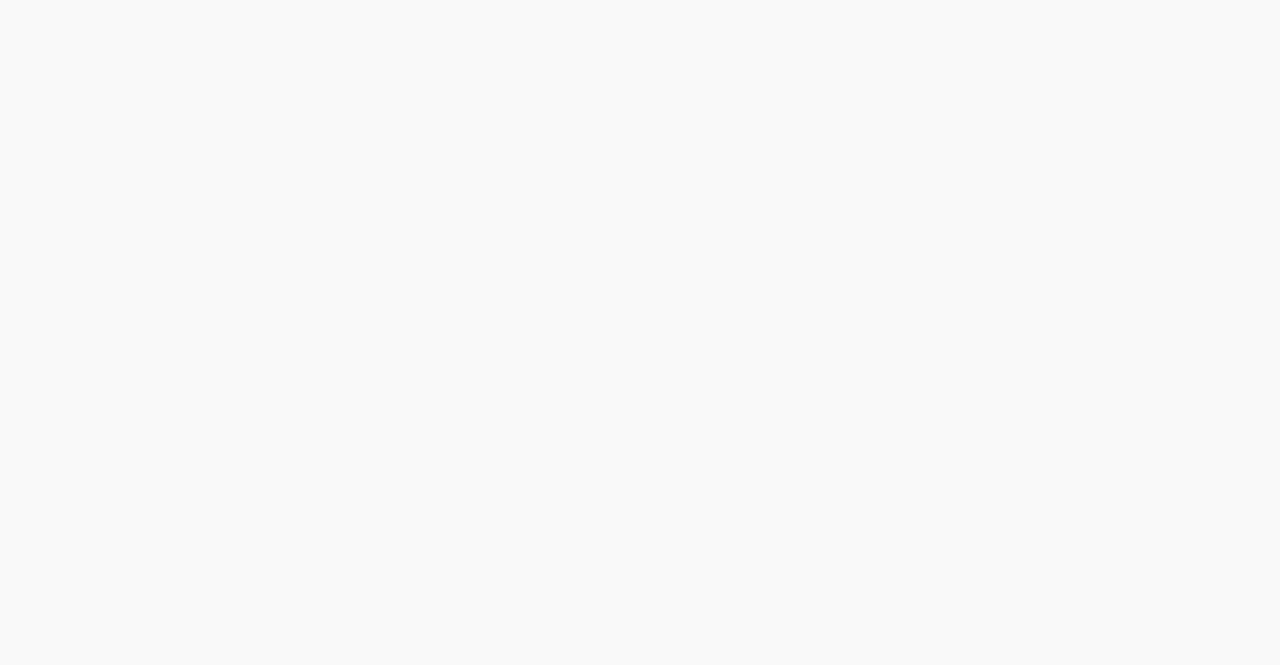 scroll, scrollTop: 0, scrollLeft: 0, axis: both 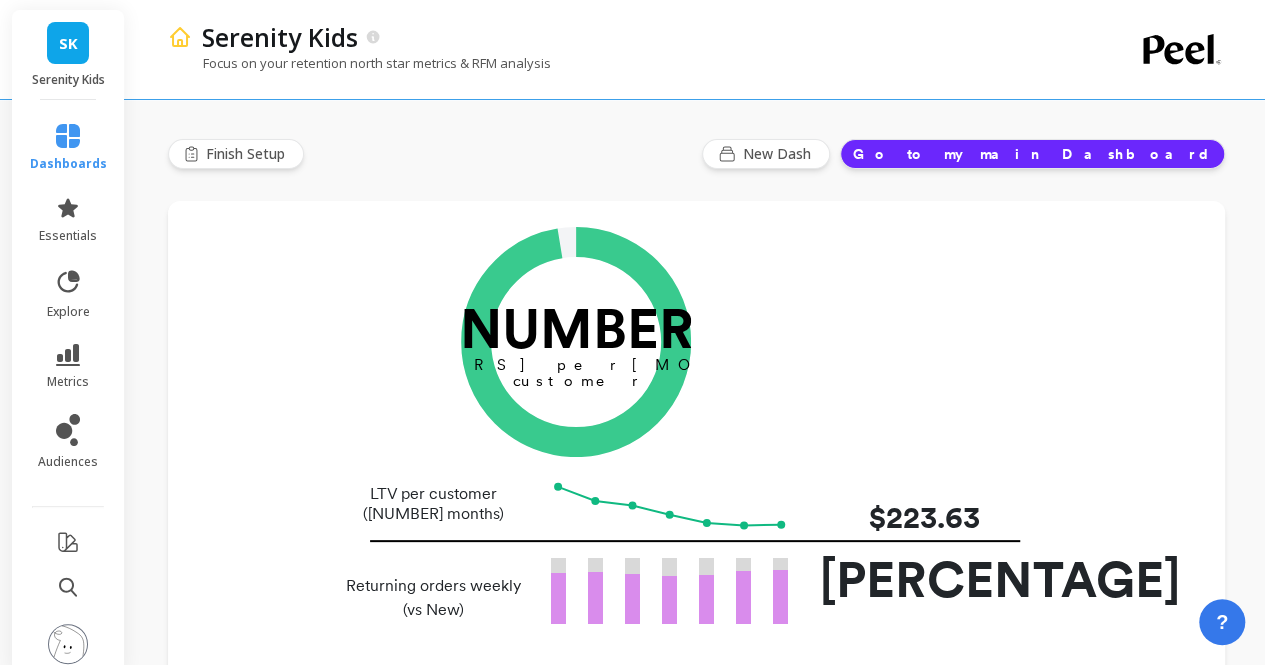 click on "SK" at bounding box center (68, 43) 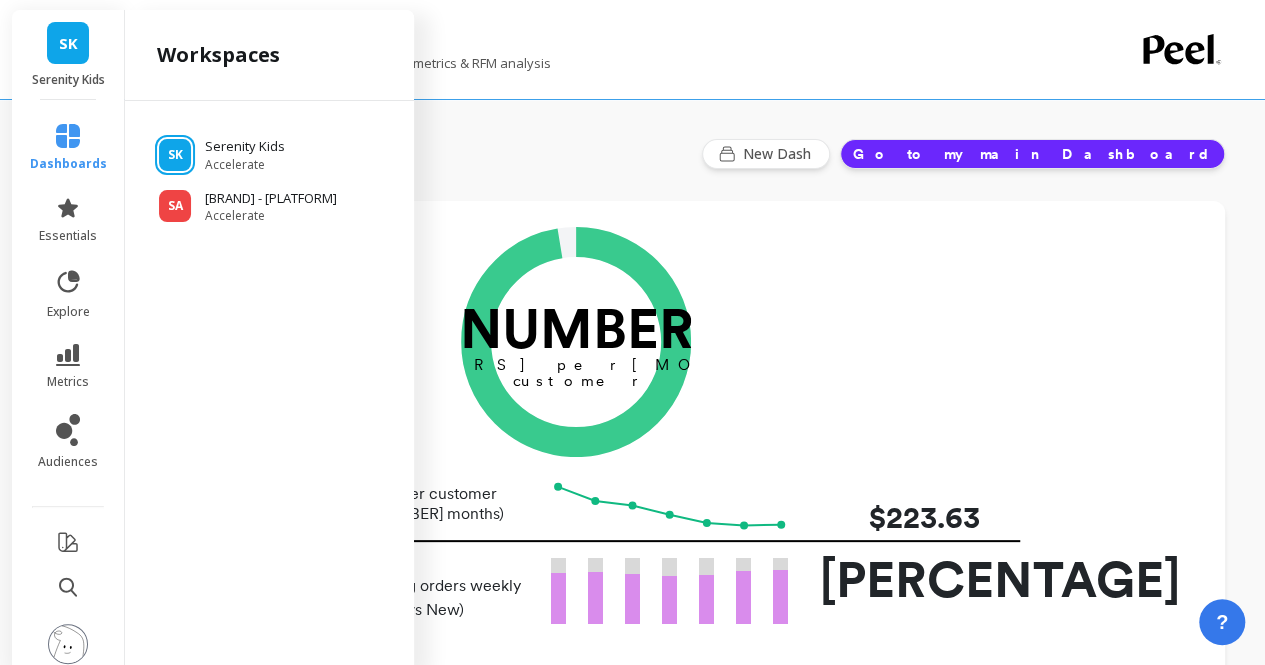 click on "Finish Setup New Dash Go to my main Dashboard Orders per Customer is a core growth metric. The goal is to reach 3 orders per customer. 2.92 orders per customer LTV per customer   (24 months) $223.63 Returning orders weekly (vs New) 81% Recommendations Find out about our Product Ranking slice in the   template library. Explore all of your customers using our RFM analysis As of last night | 6 months ago RFM Segments RFM stands for  Recency ,  Frequency , and  Monetary value , each corresponding to some key customer trait: number of days since the last order, total number of orders and Lifetime Value. Customers are bucketed in 5 groups on each score to be placed on the map below and each associated with one of ten customer segments. 127,456 customers Frequency + Monetary (orders + revenue) 5 4 3 2 1 8 % 10,639 Champions 68  days since their last order 12.93  orders per customer $1,100.12  Average LTR per customer 14 % 17,380 Loyal Customers 581  days since their last order 8.70  orders per customer $675.69 12%" at bounding box center (696, 1448) 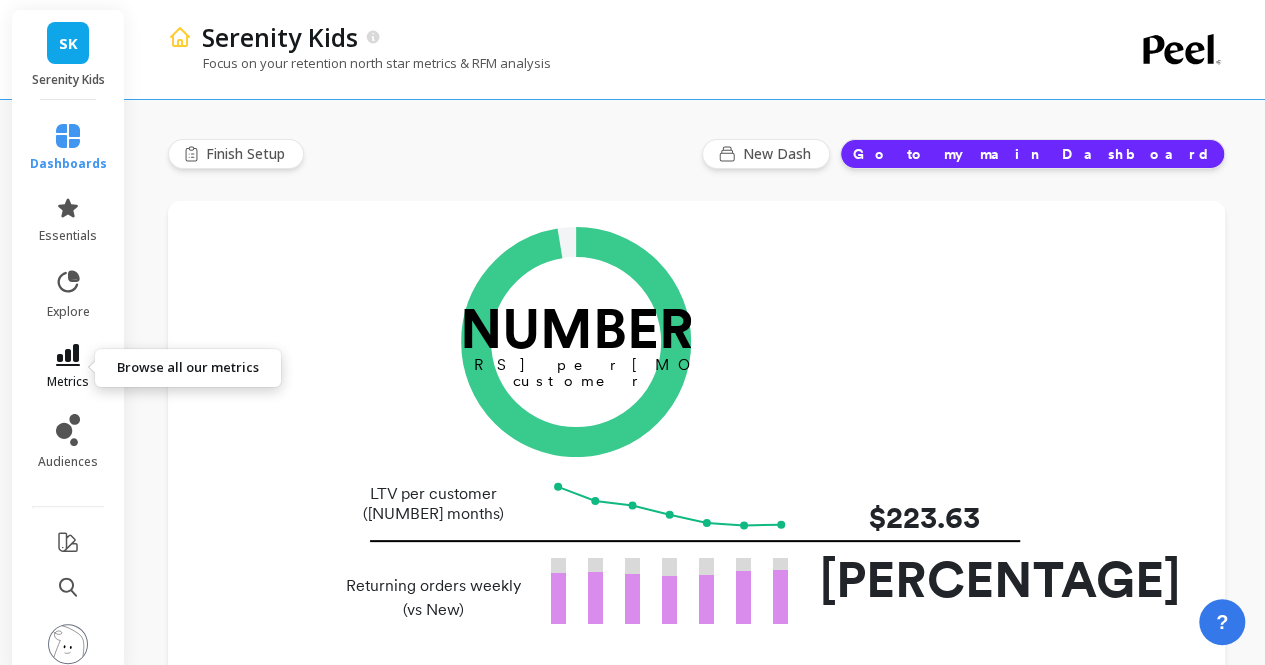 click at bounding box center [68, 355] 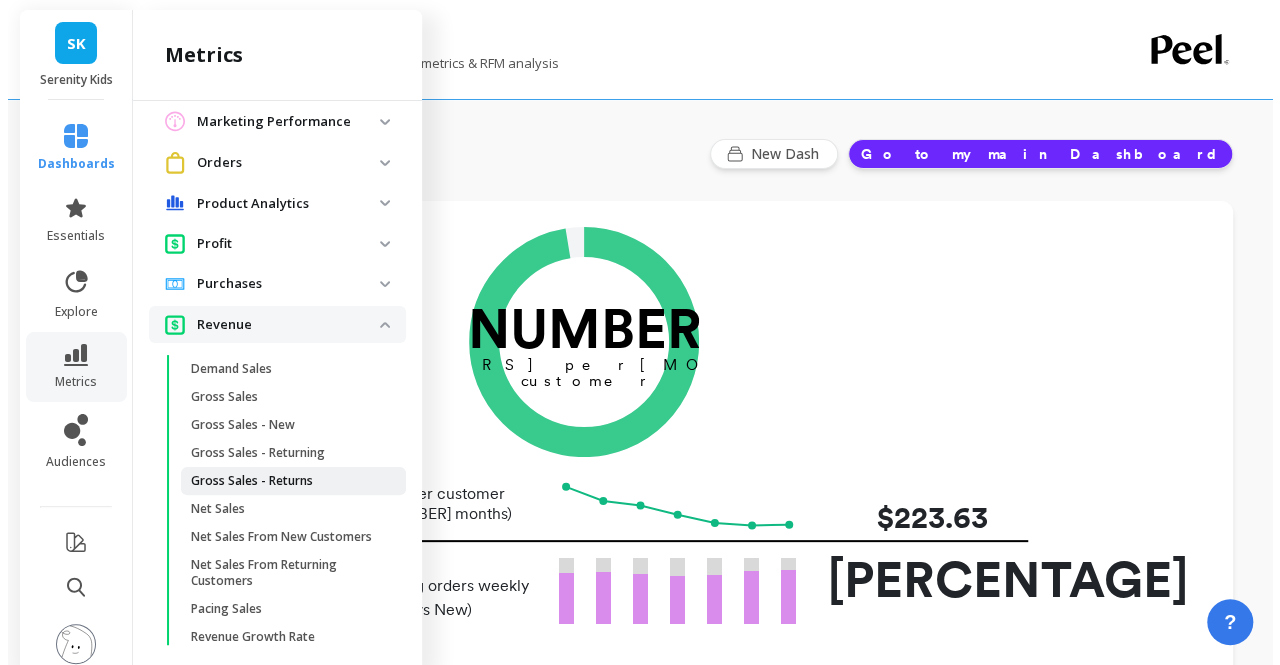scroll, scrollTop: 1652, scrollLeft: 0, axis: vertical 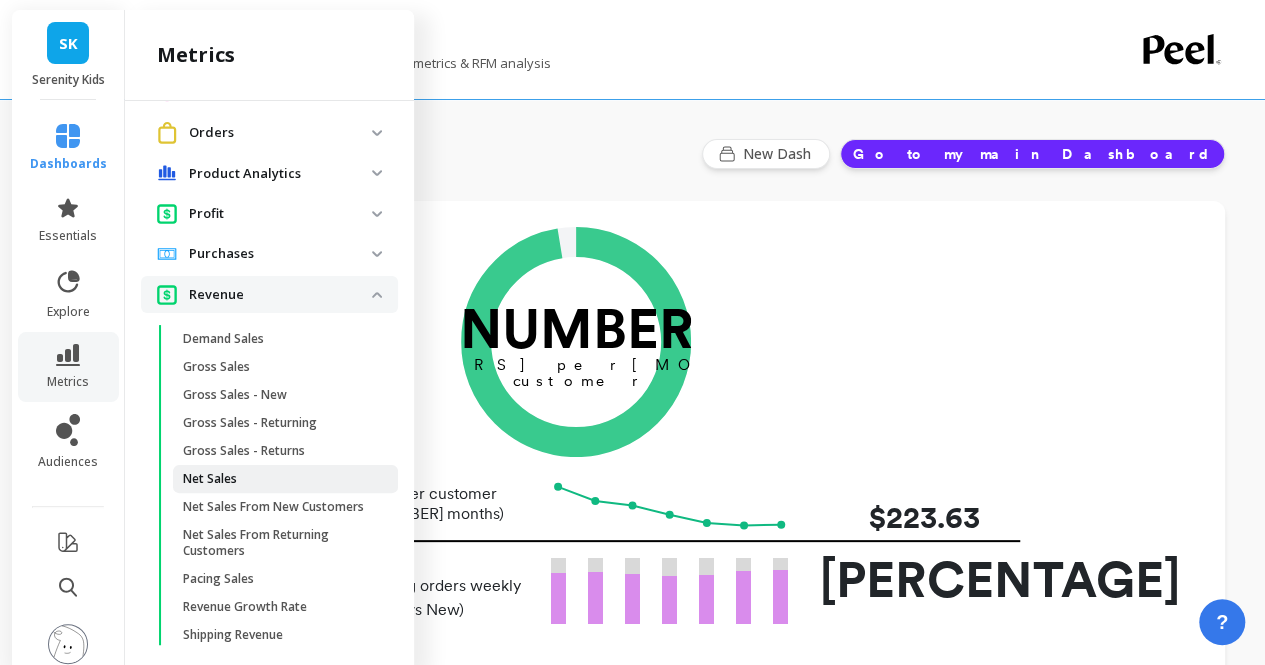 click on "Net Sales" at bounding box center (278, 479) 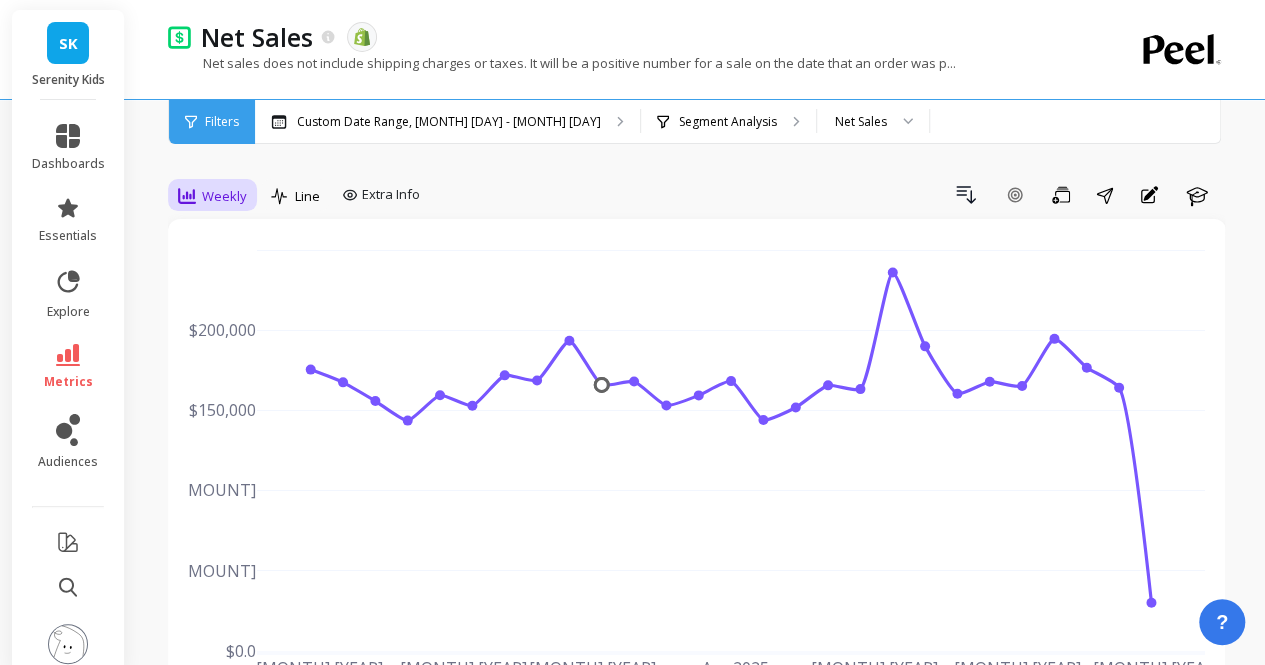 click on "Weekly" at bounding box center (224, 196) 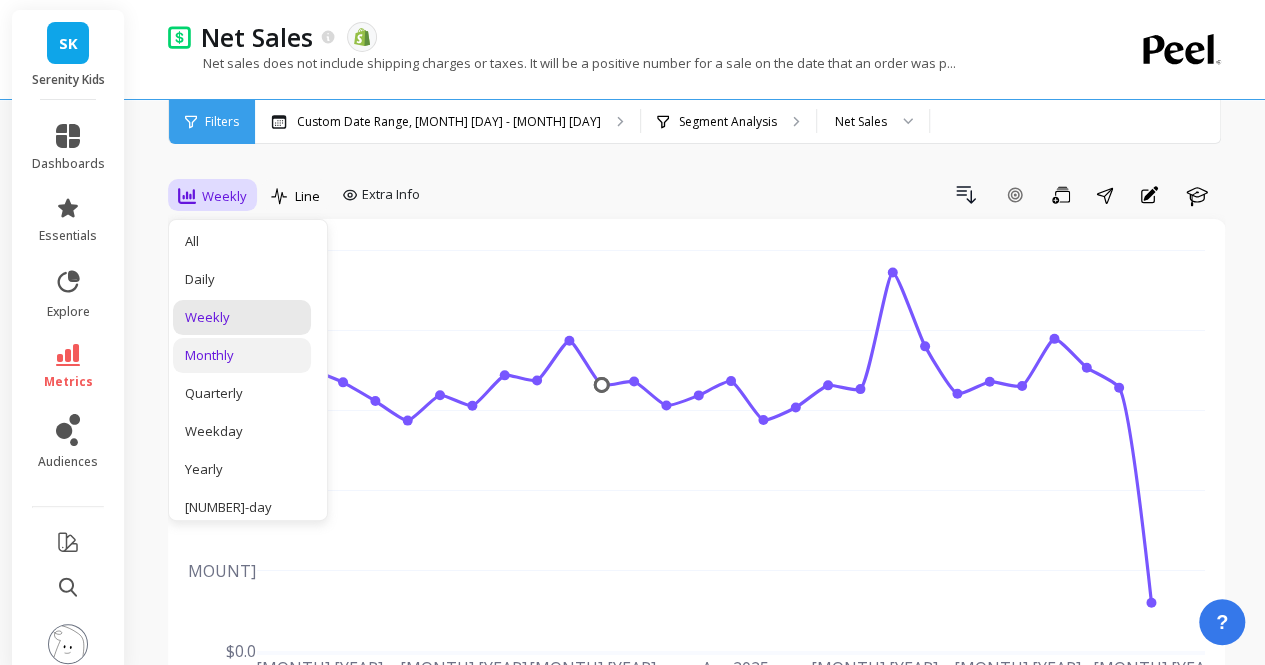 click on "Monthly" at bounding box center [242, 355] 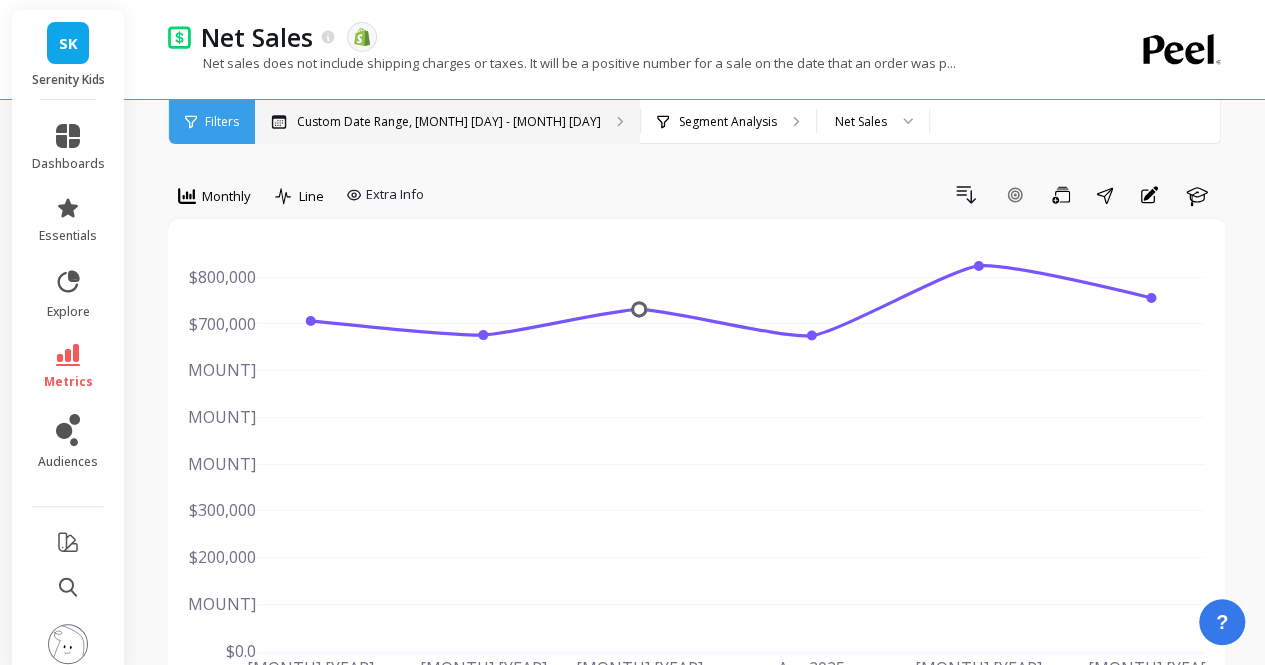 click on "Custom Date Range, [MONTH] [DAY] - [MONTH] [DAY]" at bounding box center (449, 122) 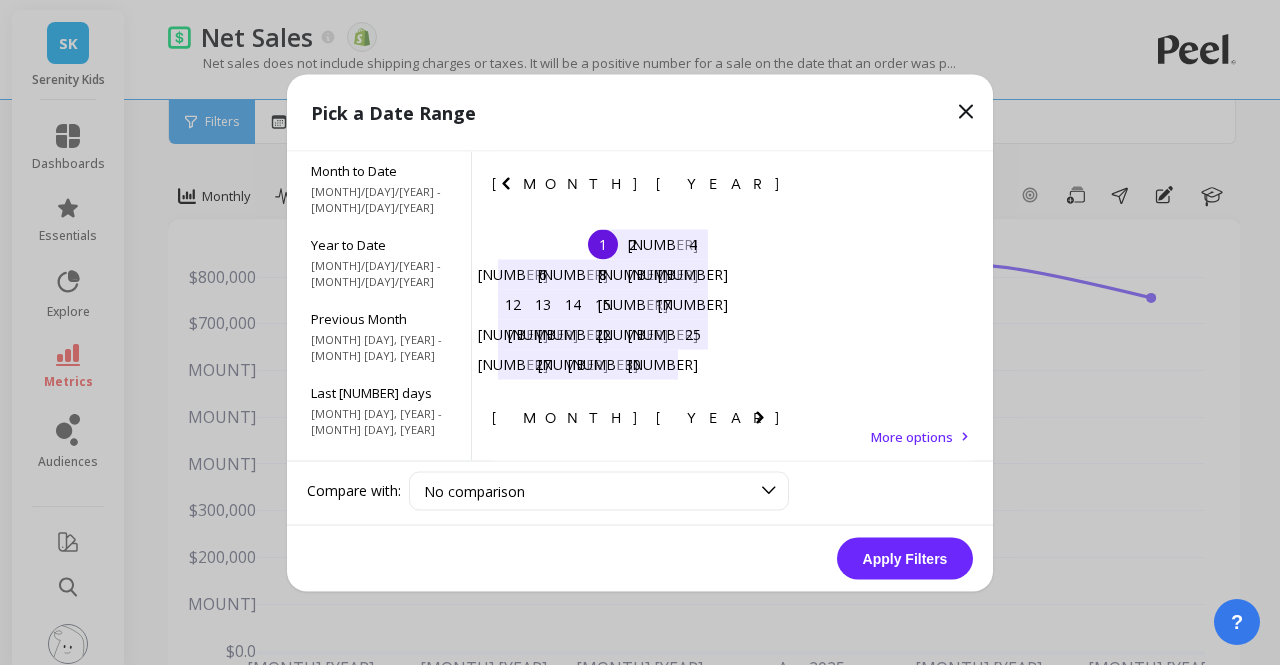 click at bounding box center (0, 0) 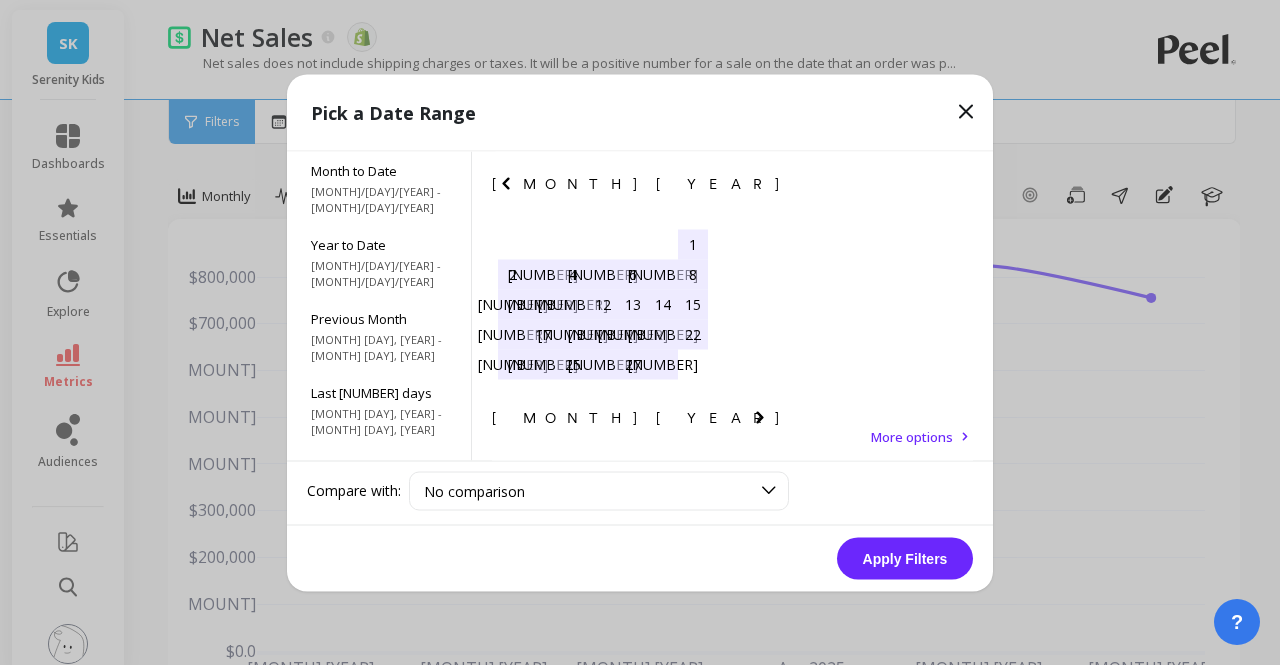 click at bounding box center (0, 0) 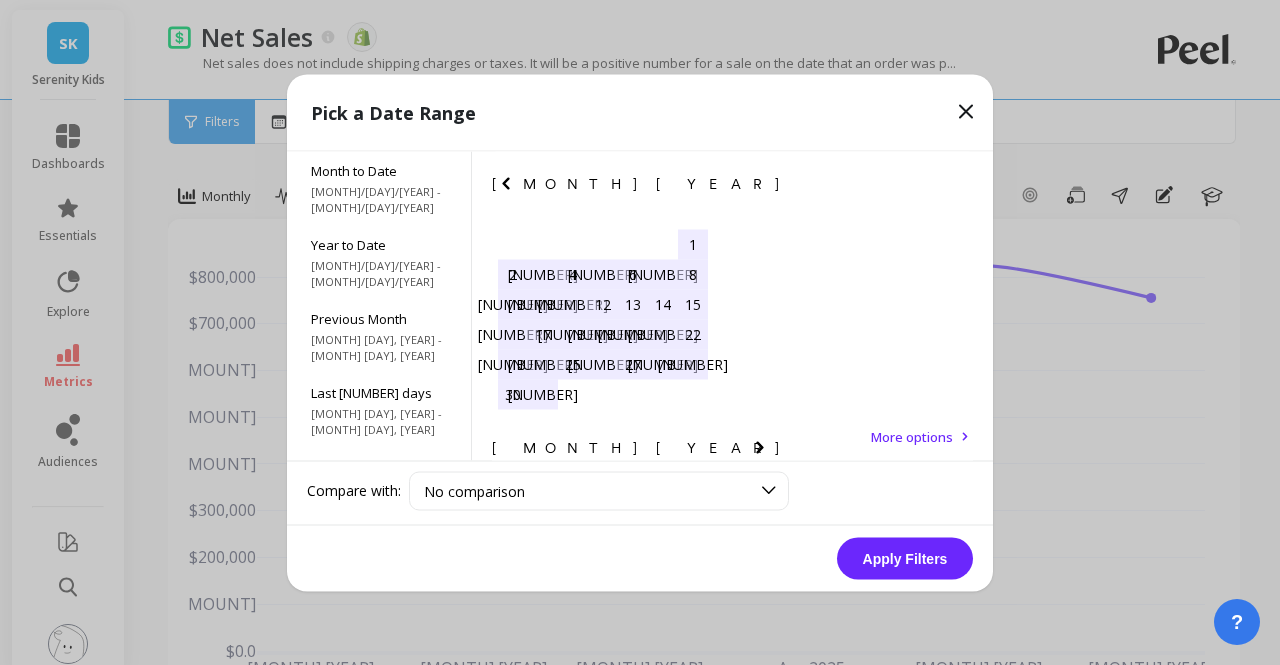 click at bounding box center (0, 0) 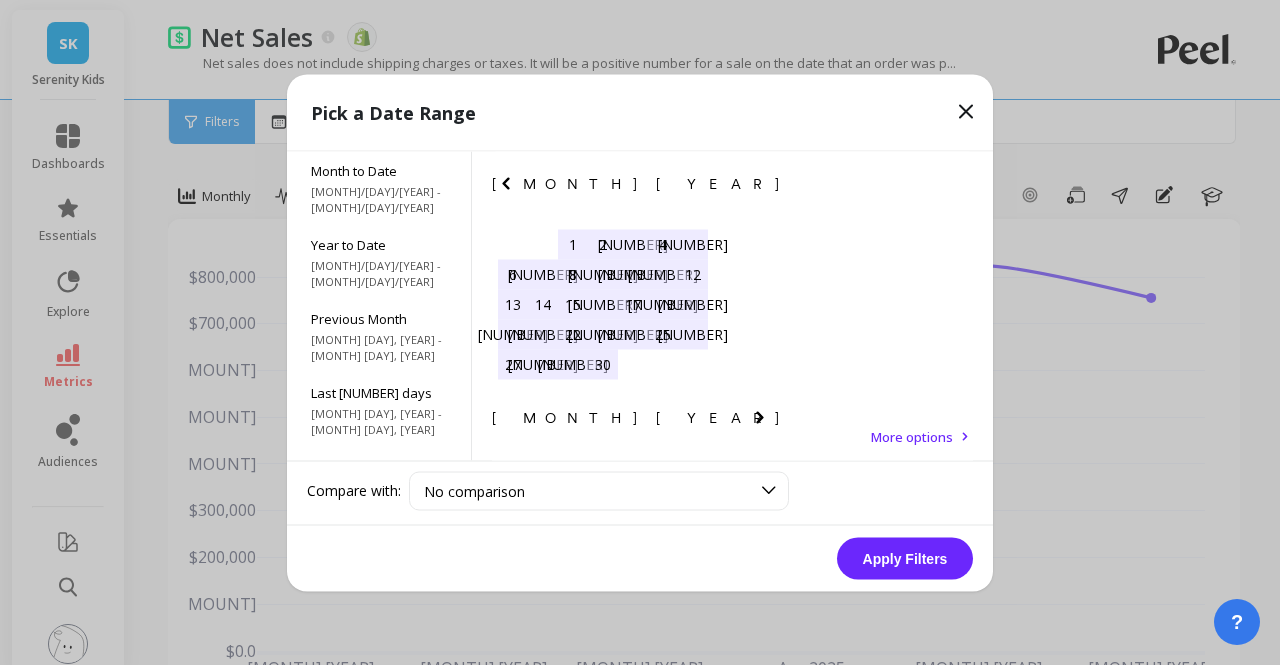 click at bounding box center [0, 0] 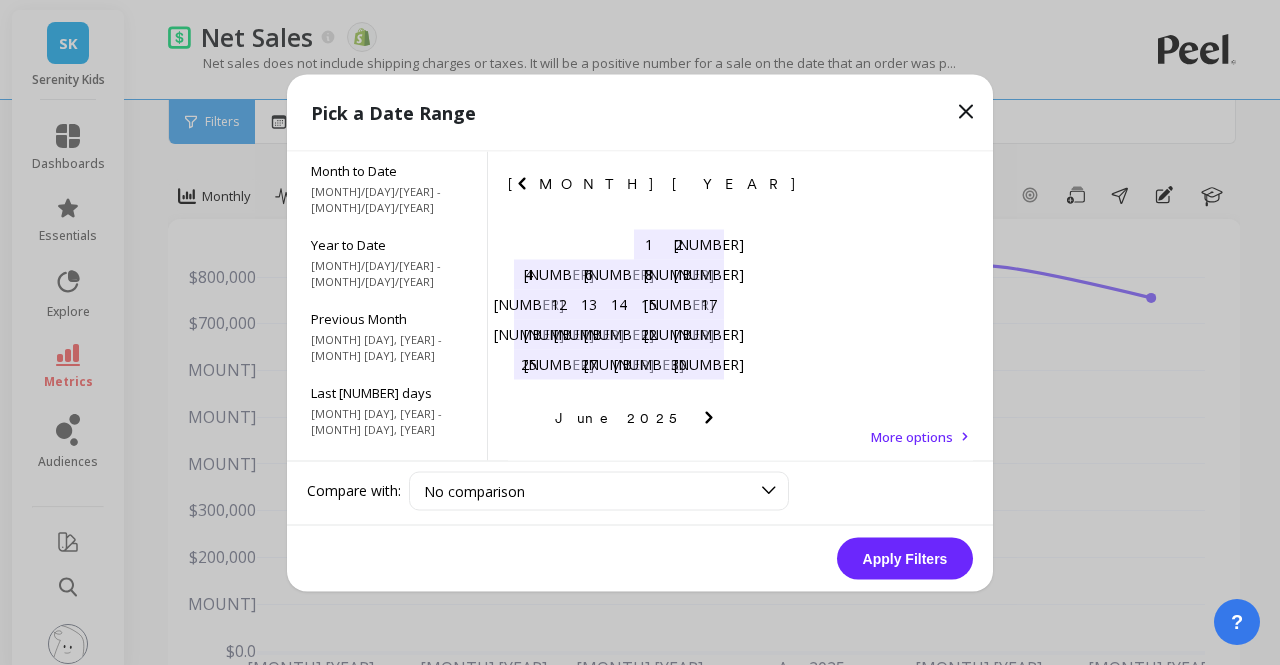 click on "1" at bounding box center (513, 479) 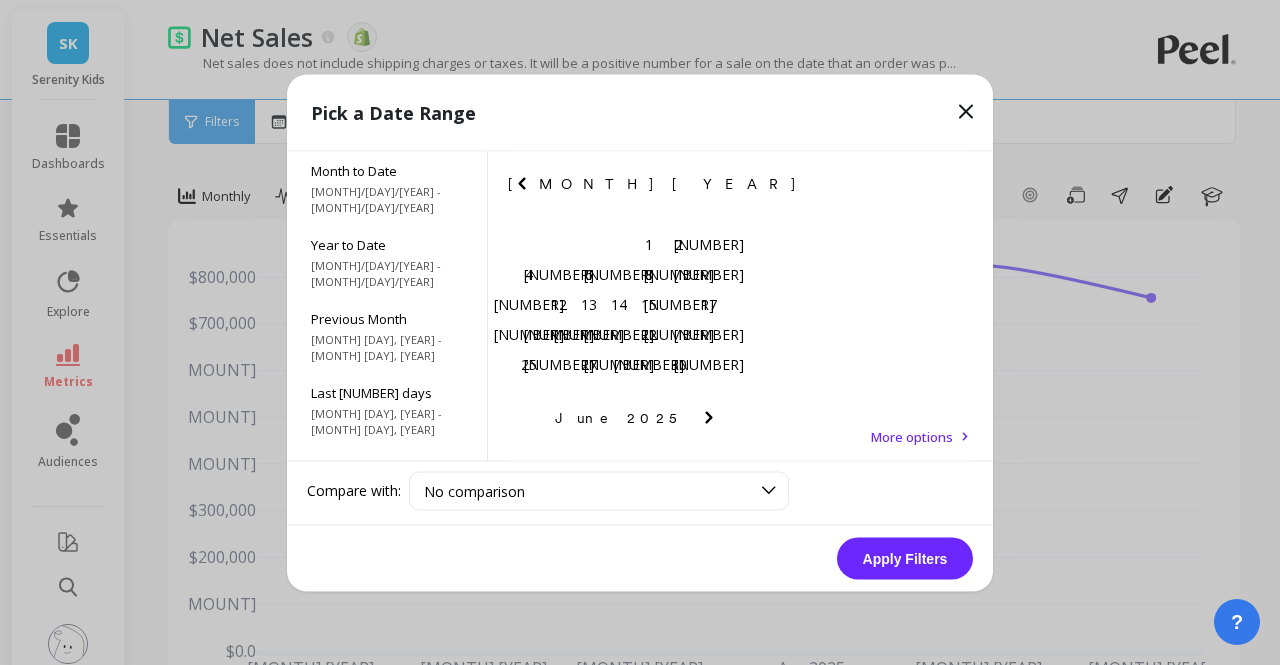 click on "30" at bounding box center (543, 599) 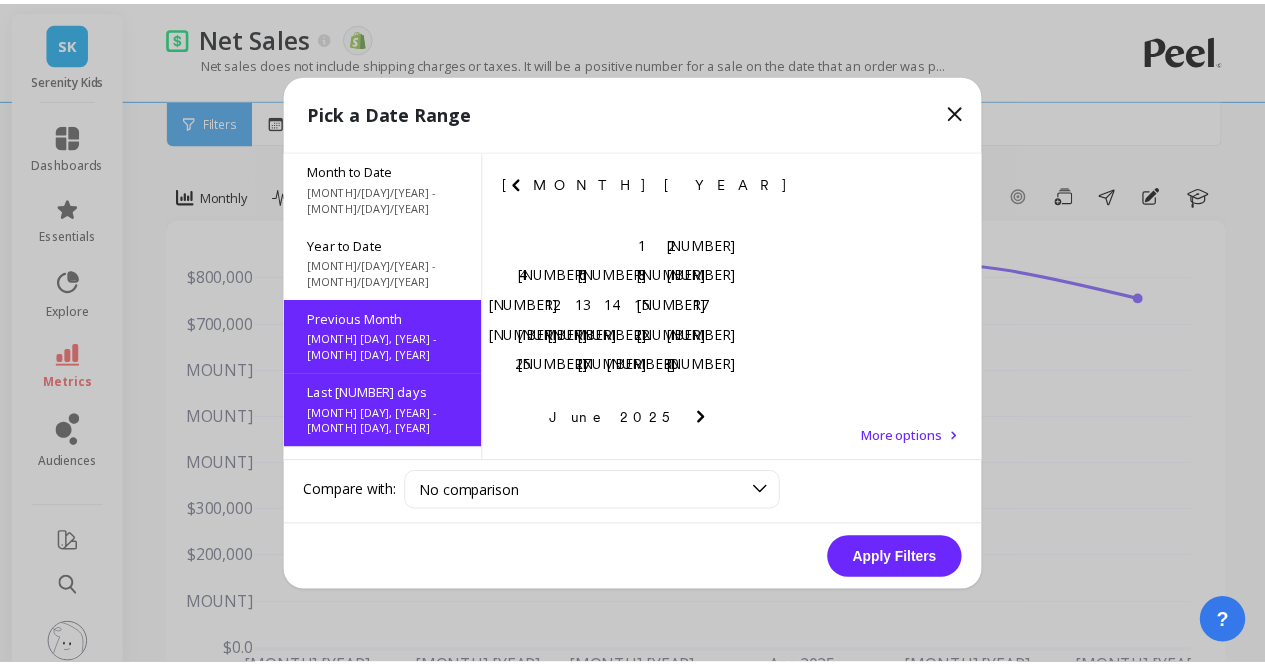 scroll, scrollTop: 48, scrollLeft: 0, axis: vertical 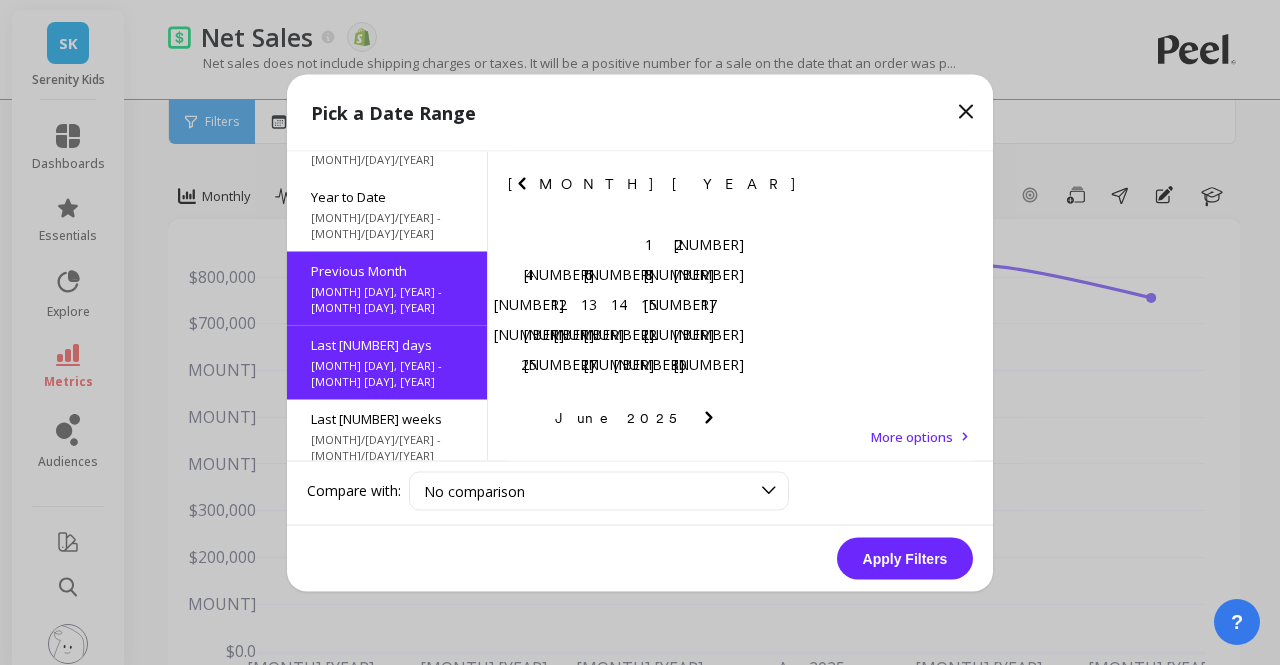 click on "Apply Filters" at bounding box center (905, 558) 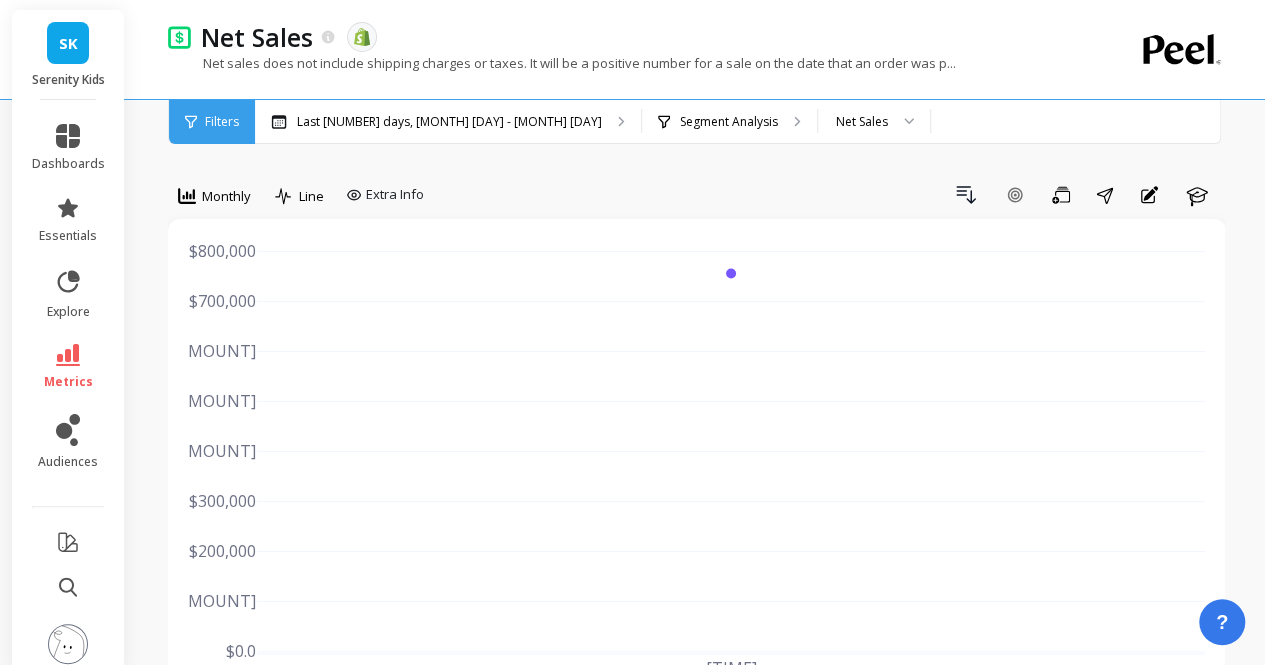 click on "SK" at bounding box center (68, 43) 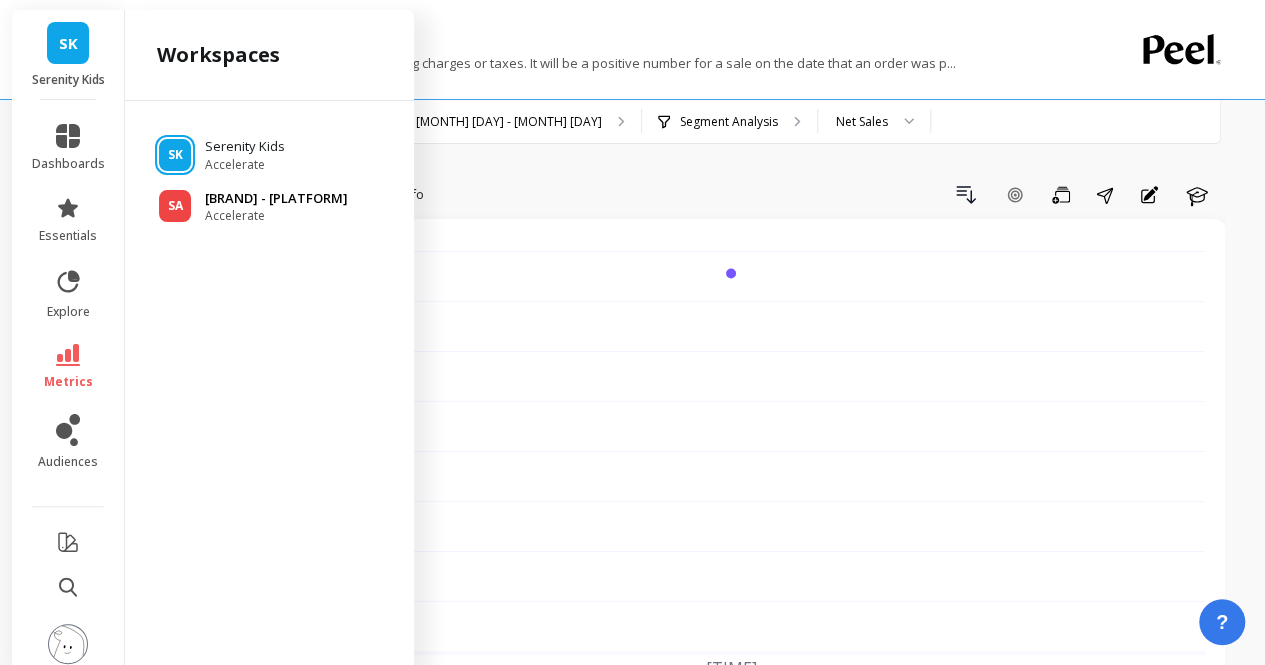 click on "SA" at bounding box center [175, 155] 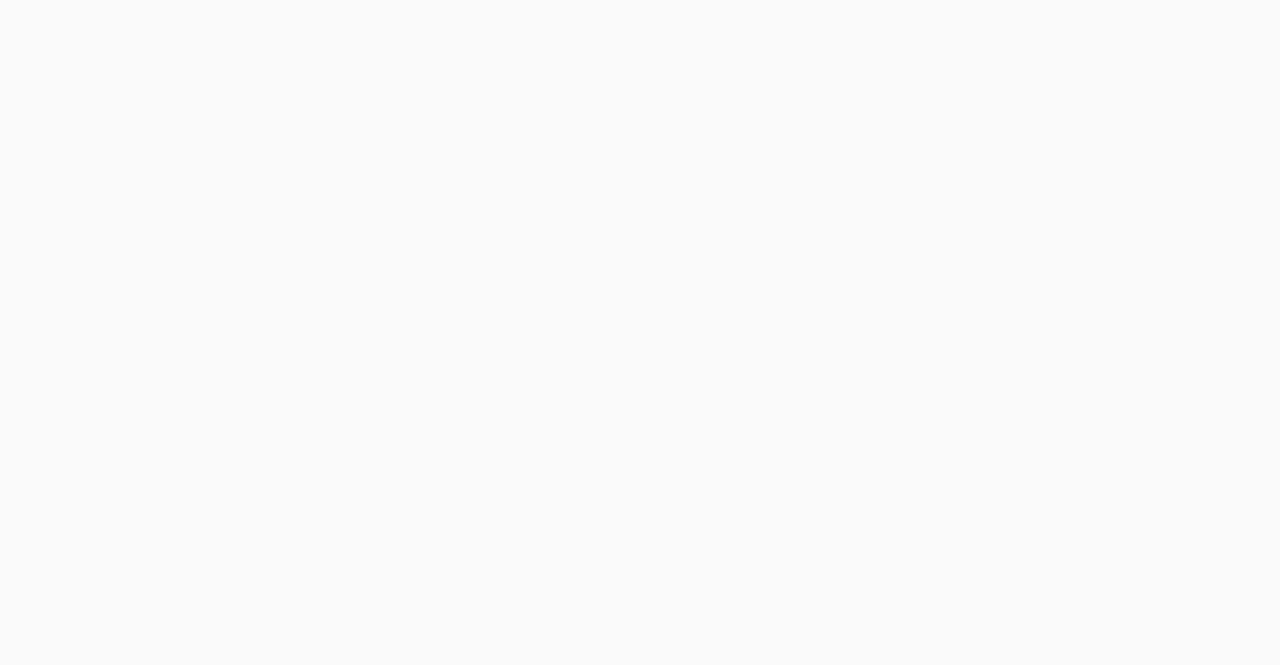 scroll, scrollTop: 0, scrollLeft: 0, axis: both 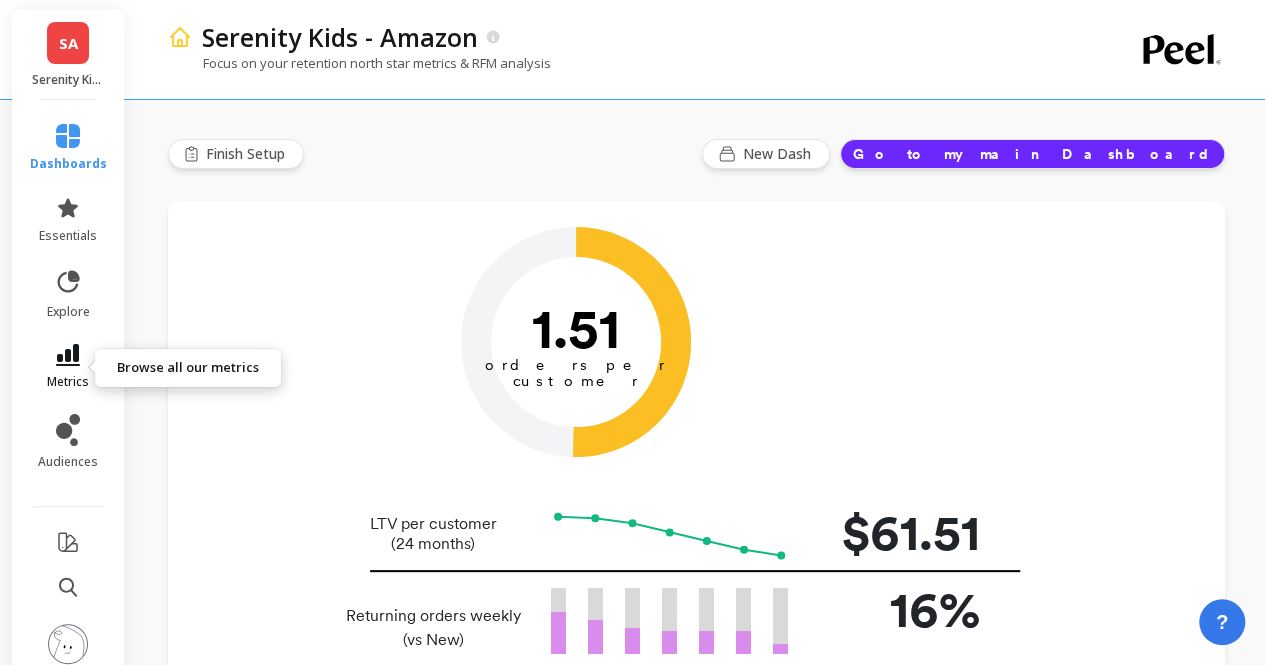 click on "metrics" at bounding box center (68, 367) 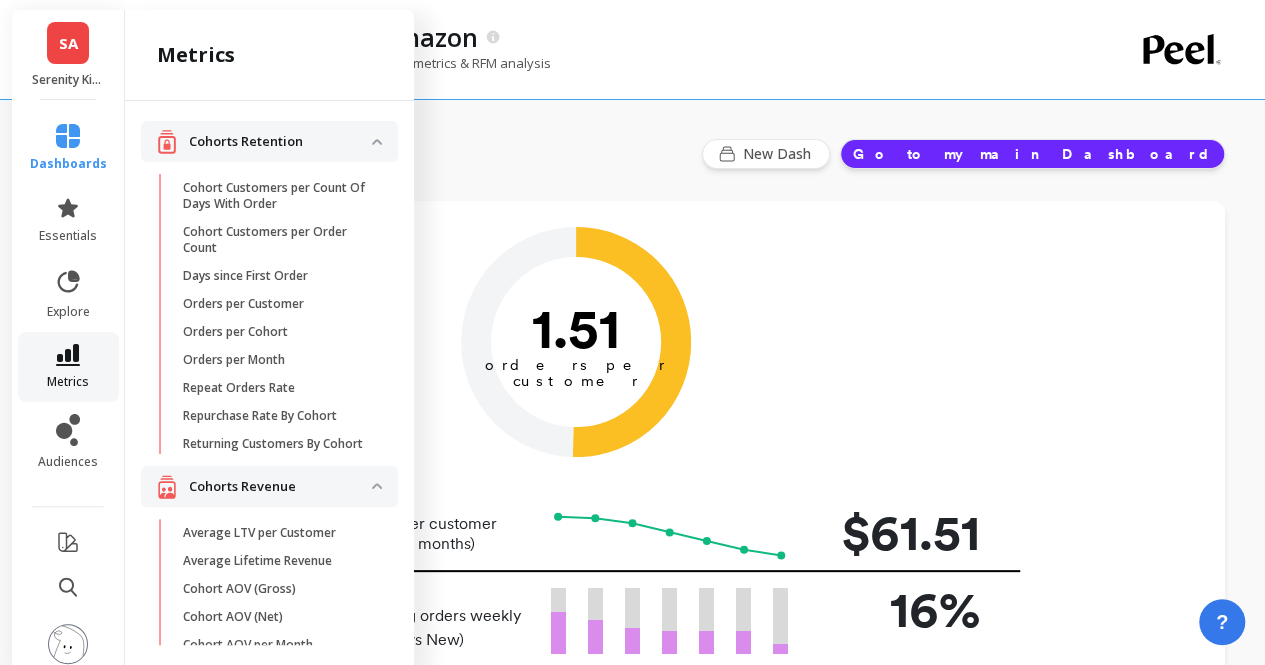 scroll, scrollTop: 1352, scrollLeft: 0, axis: vertical 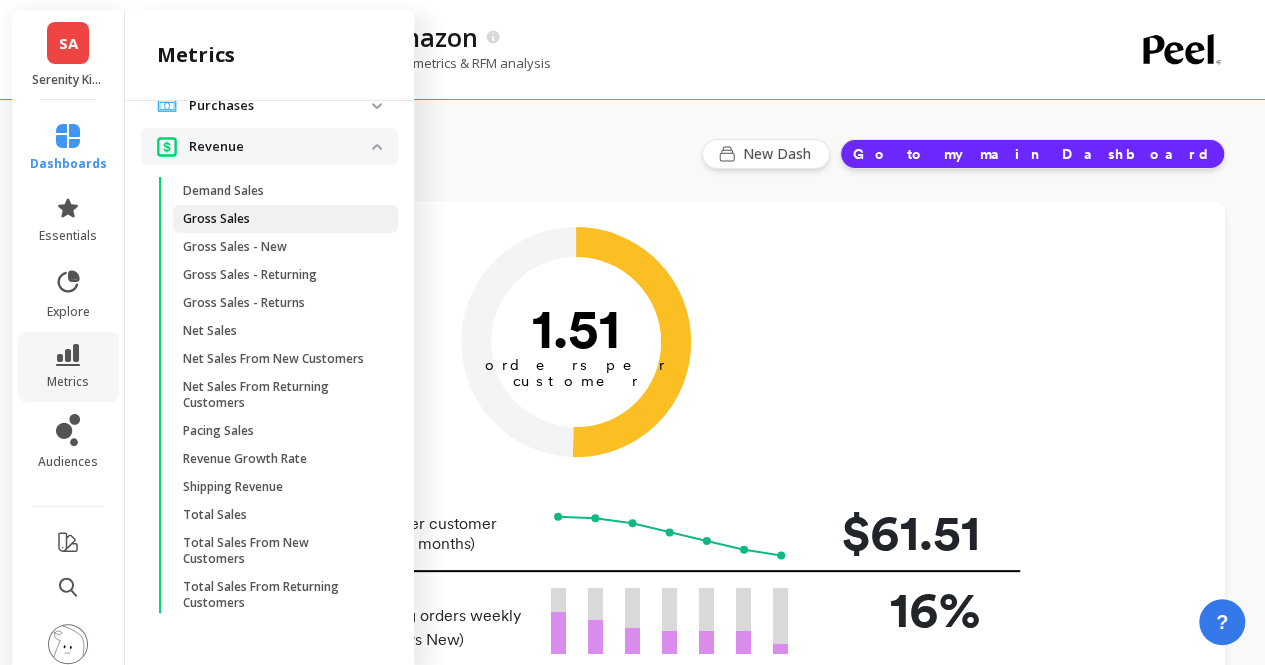 click on "Gross Sales" at bounding box center (278, 219) 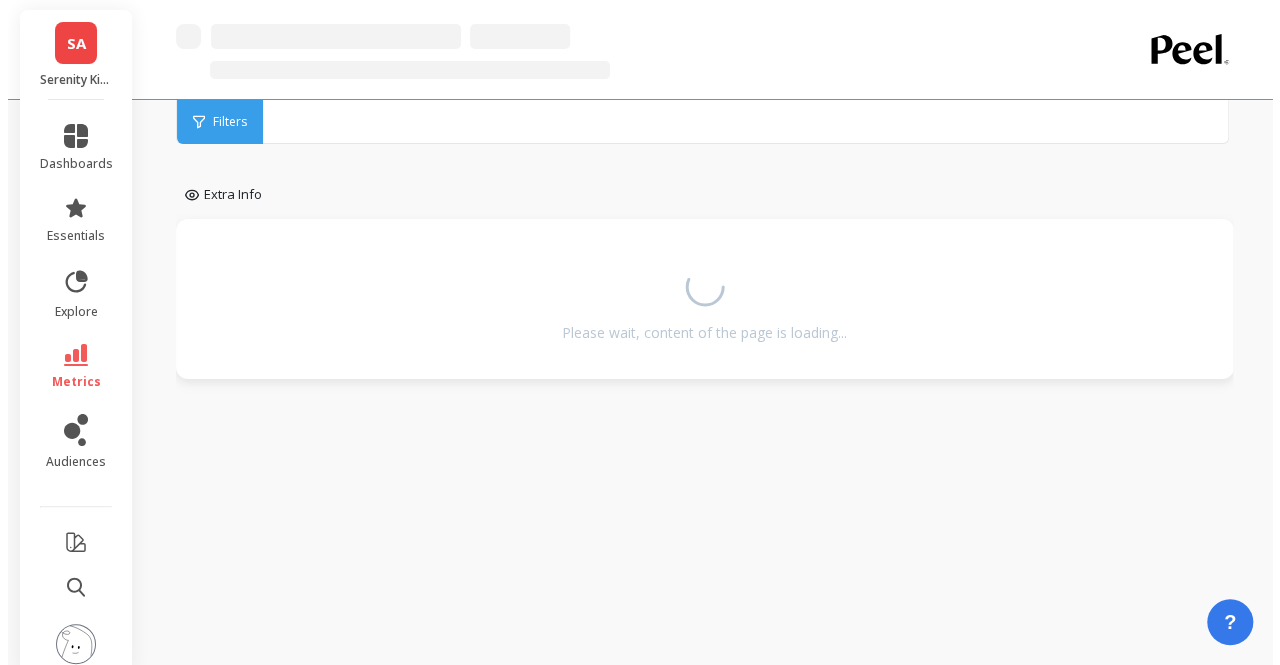 scroll, scrollTop: 0, scrollLeft: 0, axis: both 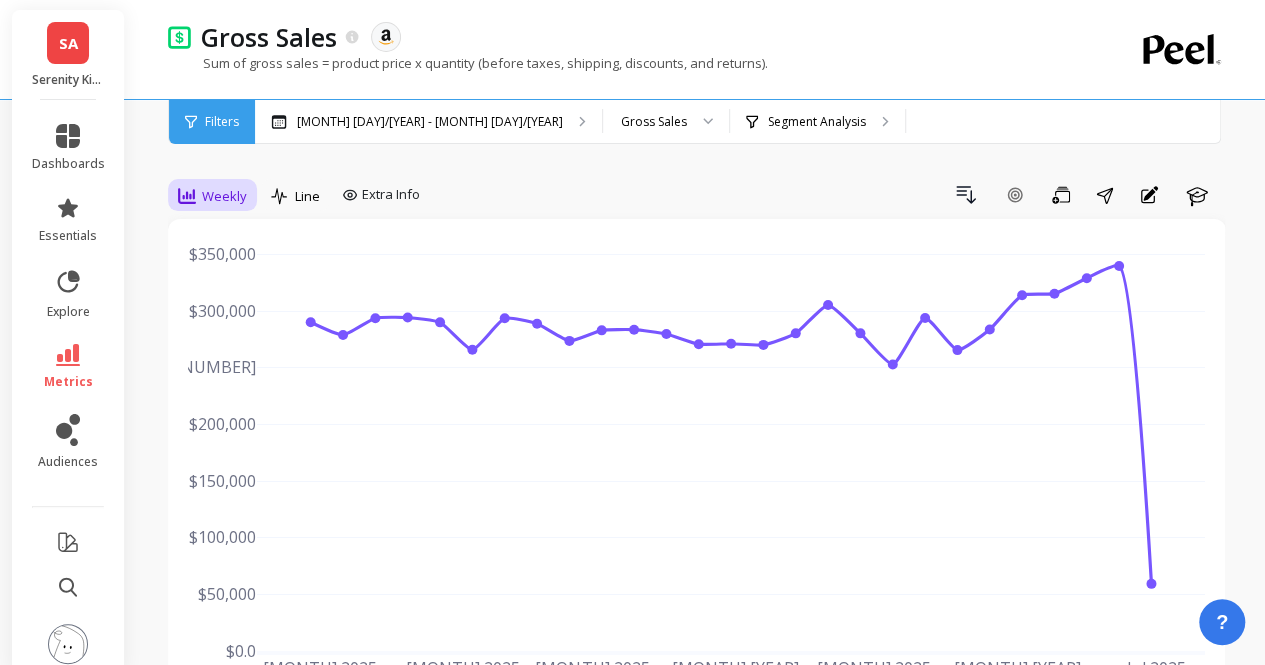 click on "Weekly" at bounding box center [224, 196] 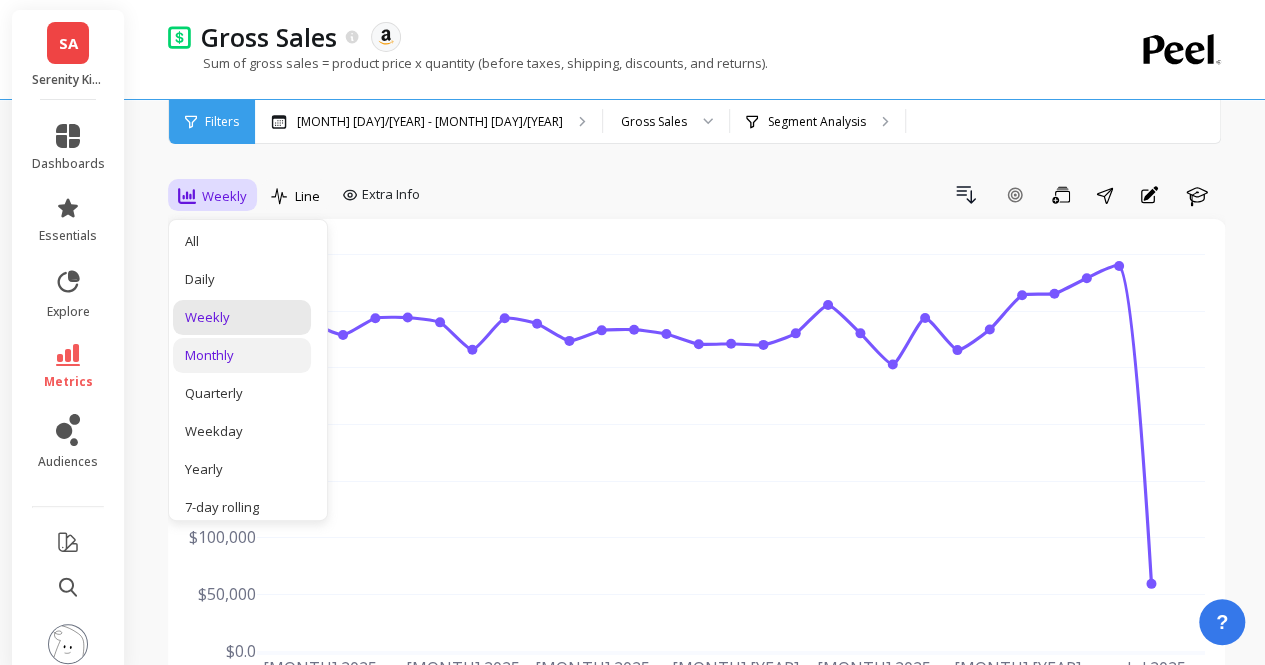 click on "Monthly" at bounding box center [242, 355] 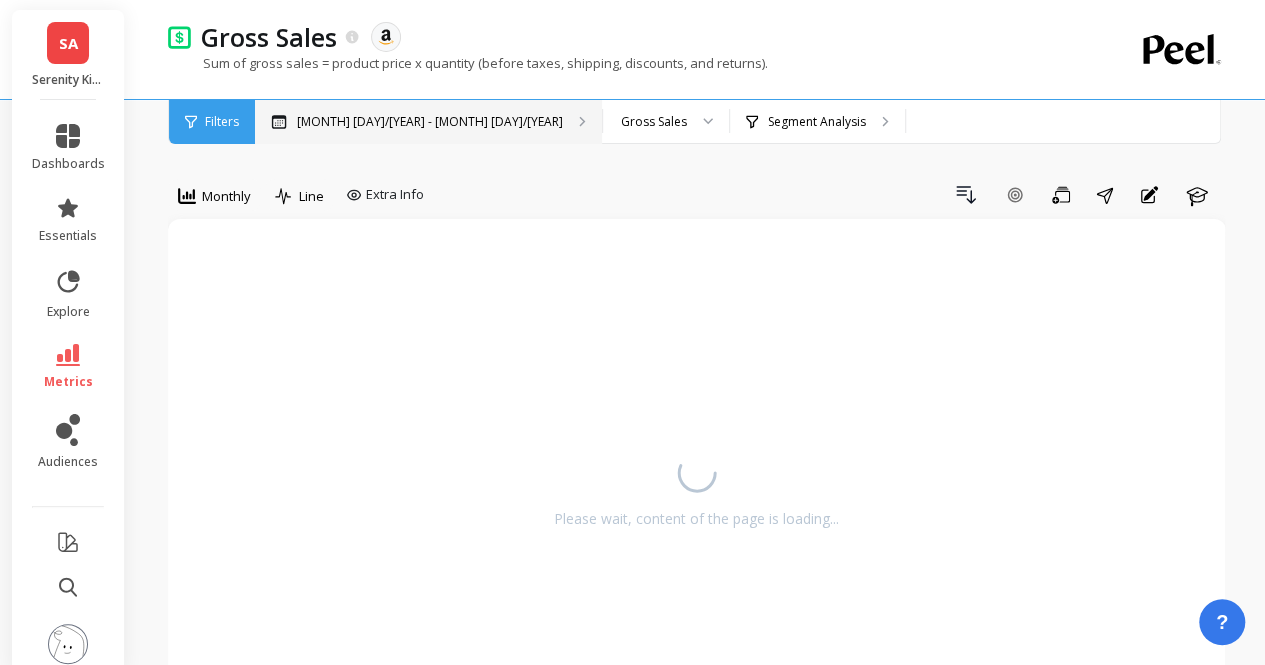 click on "Custom Date Range, [MONTH] [DAY] - [MONTH] [DAY]" at bounding box center [449, 122] 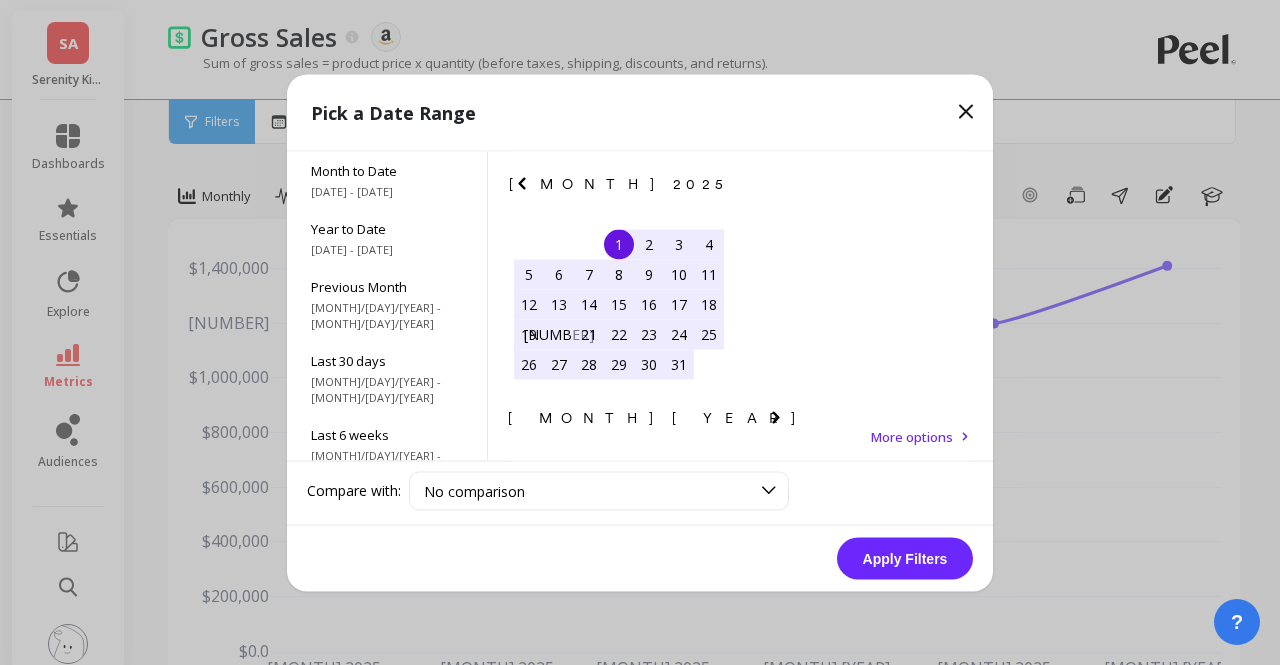 click at bounding box center (0, 0) 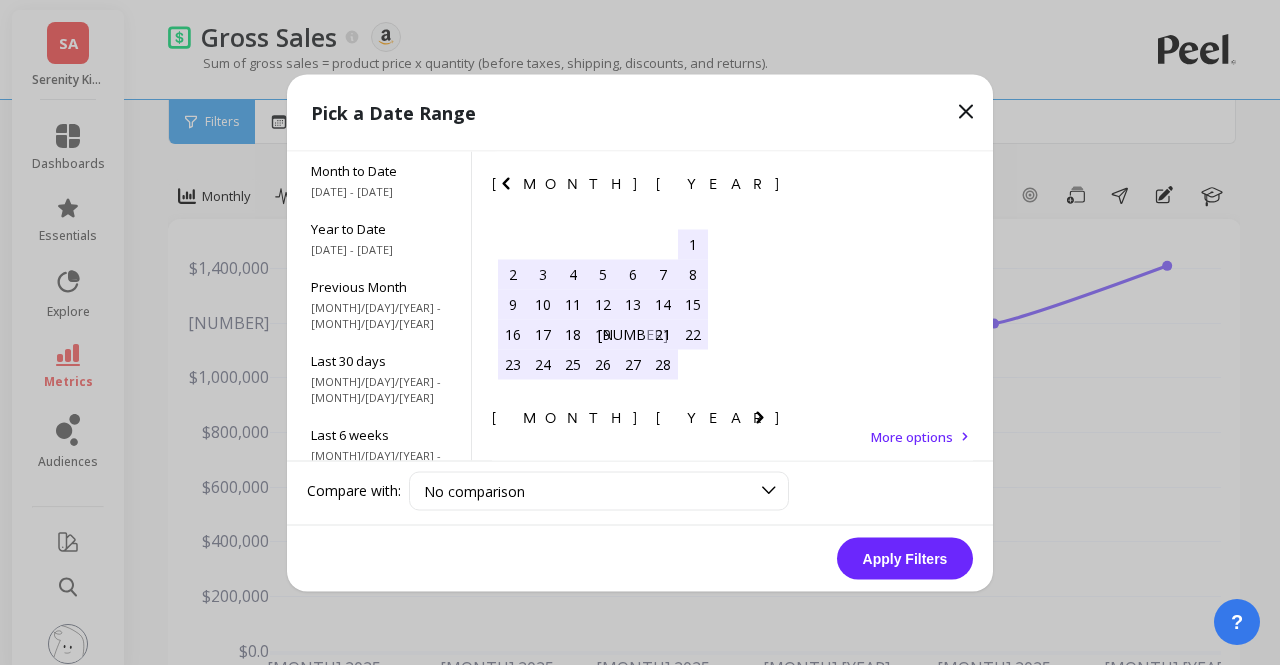 click at bounding box center (0, 0) 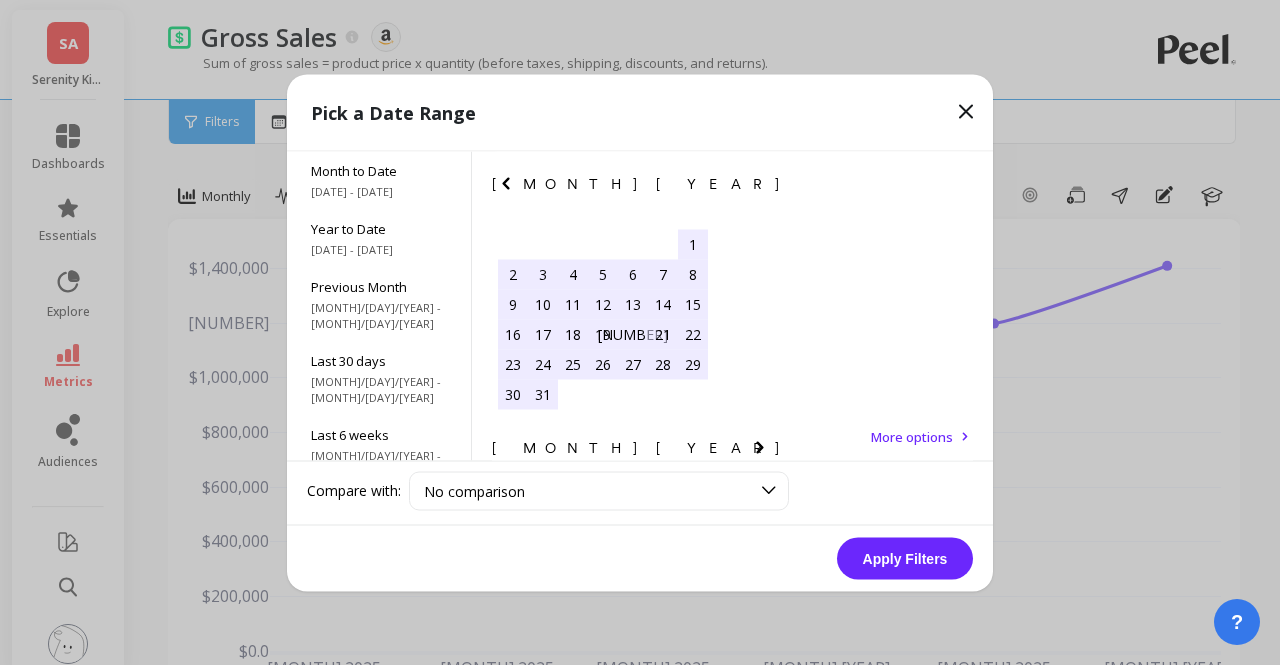 click at bounding box center (0, 0) 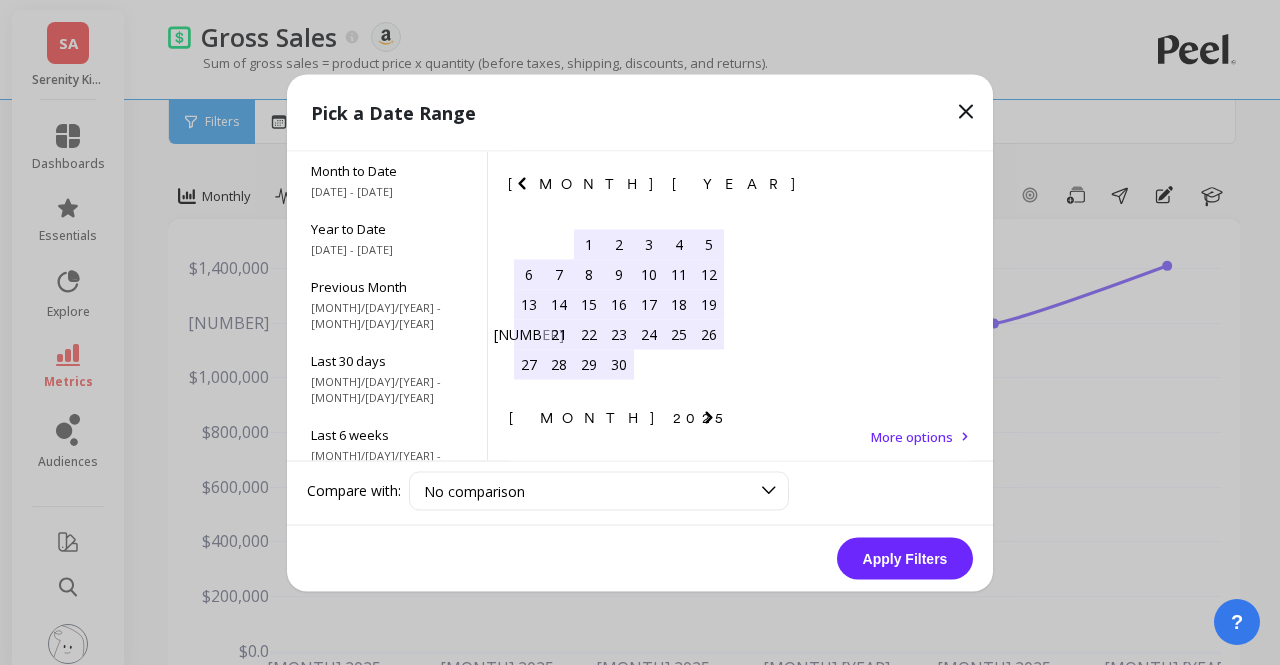 click at bounding box center (0, 0) 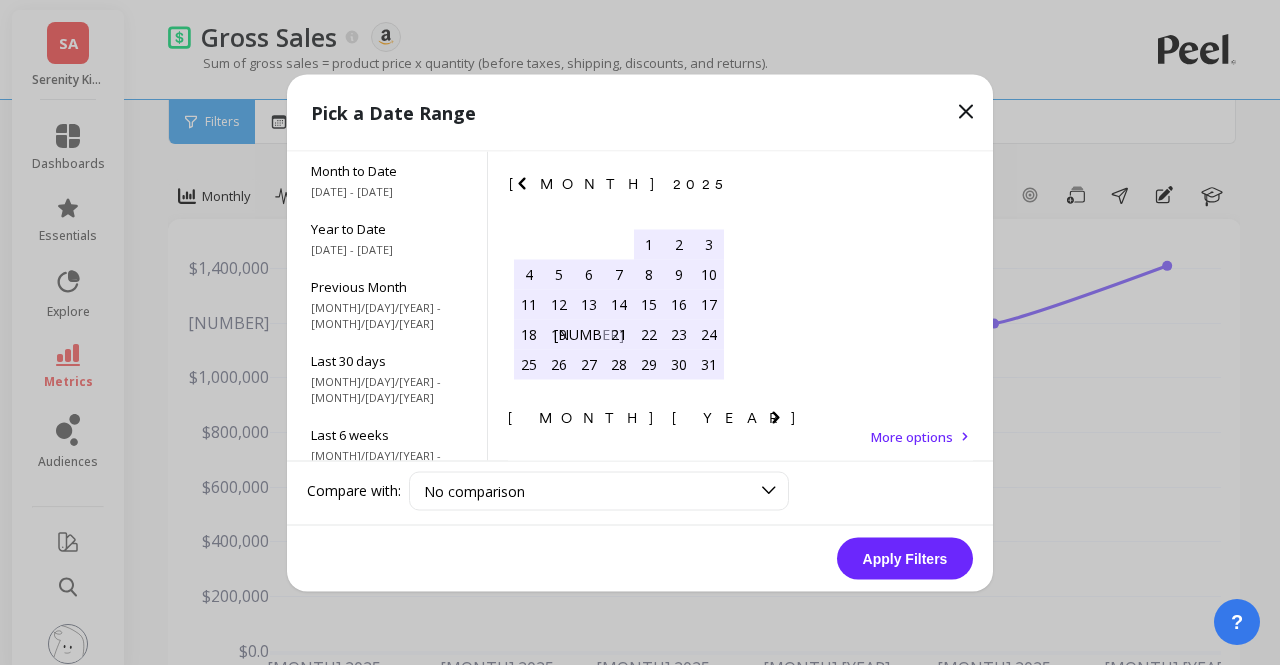 click on "1" at bounding box center [529, 479] 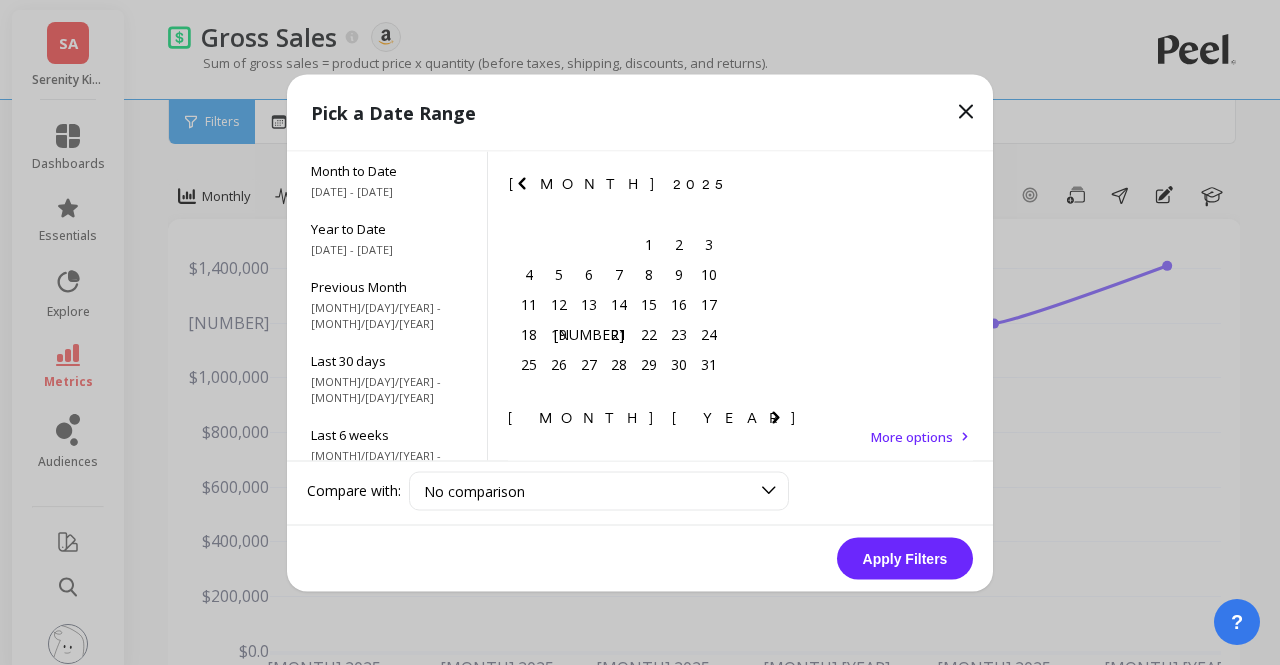 click on "30" at bounding box center [559, 599] 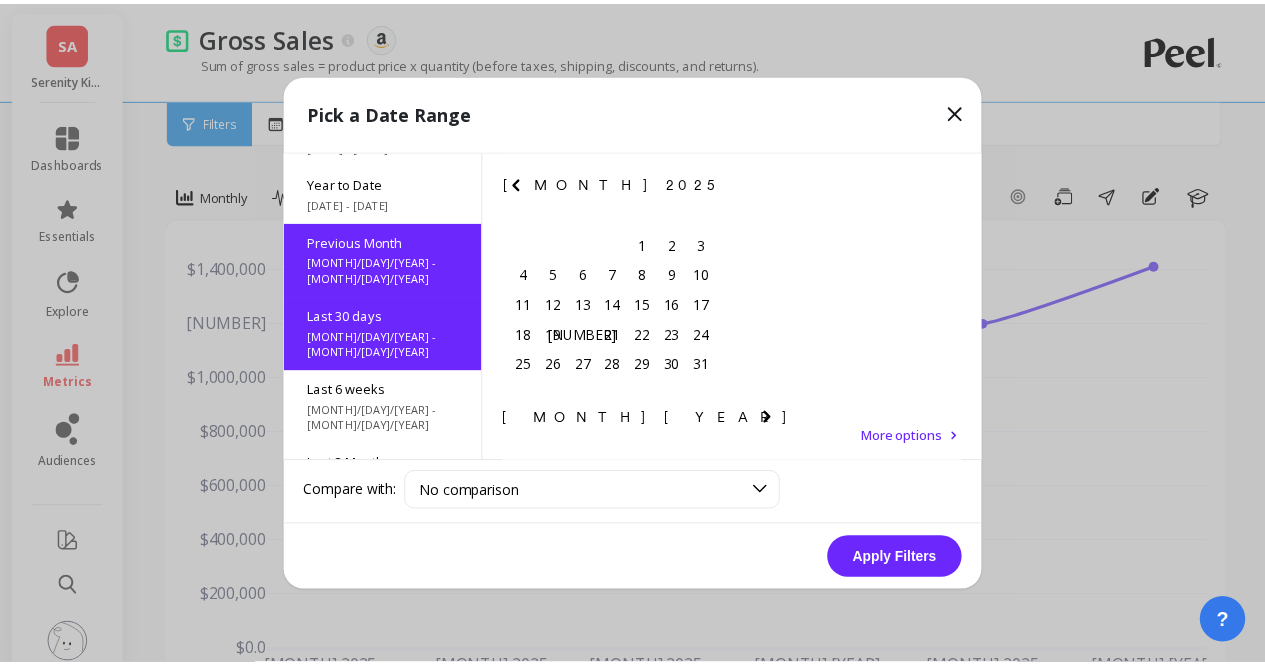 scroll, scrollTop: 48, scrollLeft: 0, axis: vertical 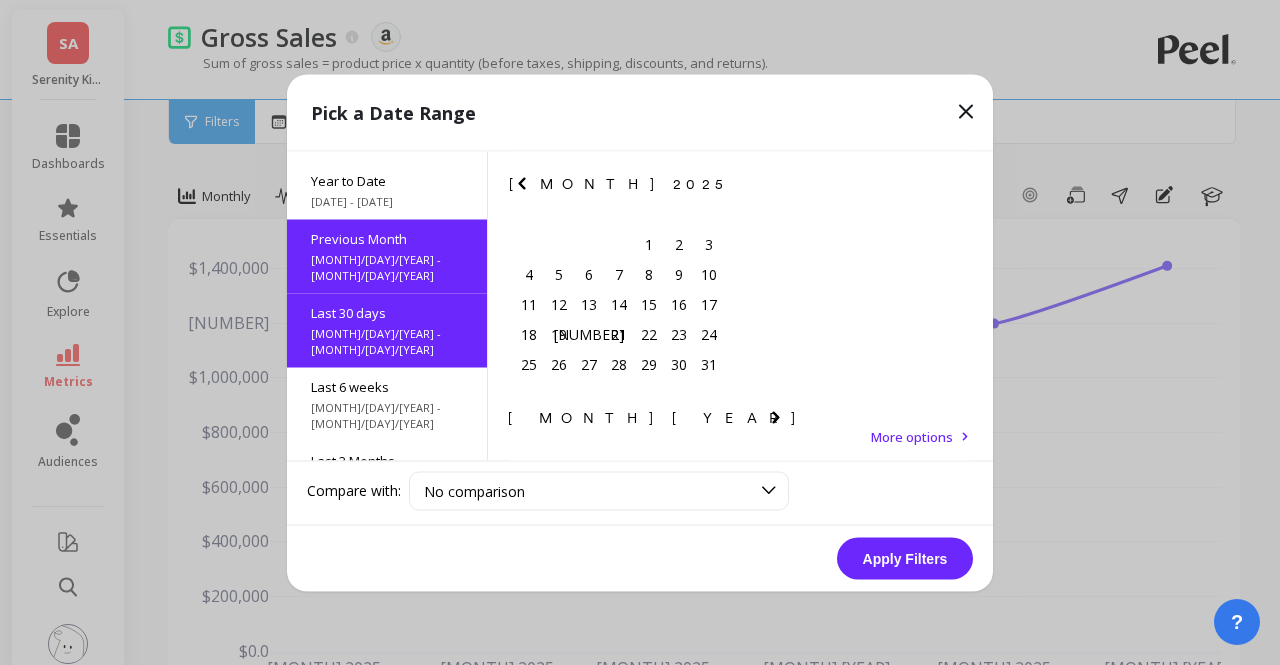 click on "Apply Filters" at bounding box center [905, 558] 